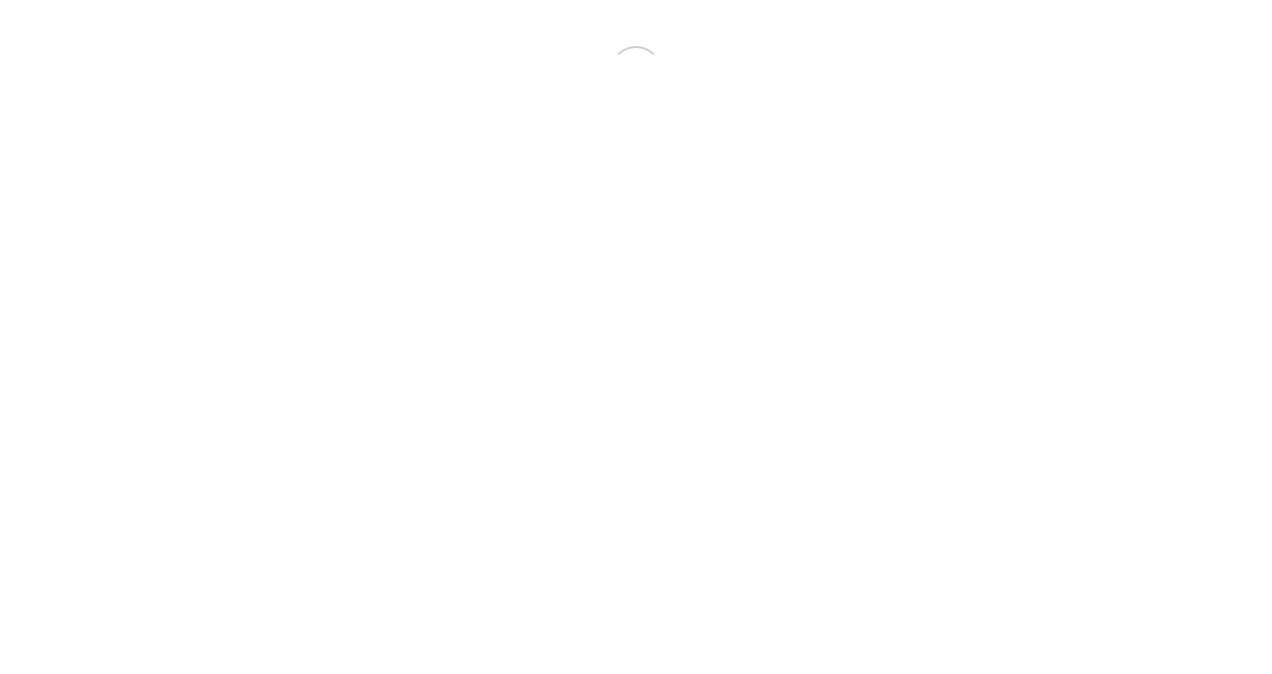 scroll, scrollTop: 0, scrollLeft: 0, axis: both 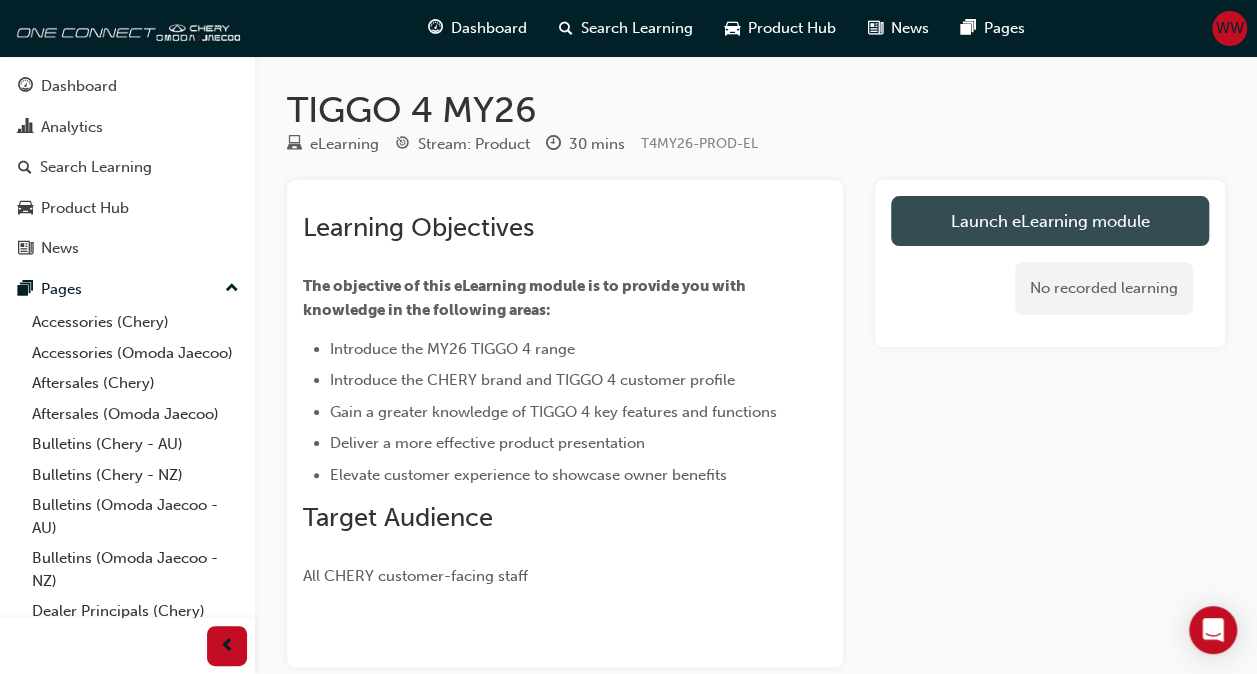 click on "Launch eLearning module" at bounding box center [1050, 221] 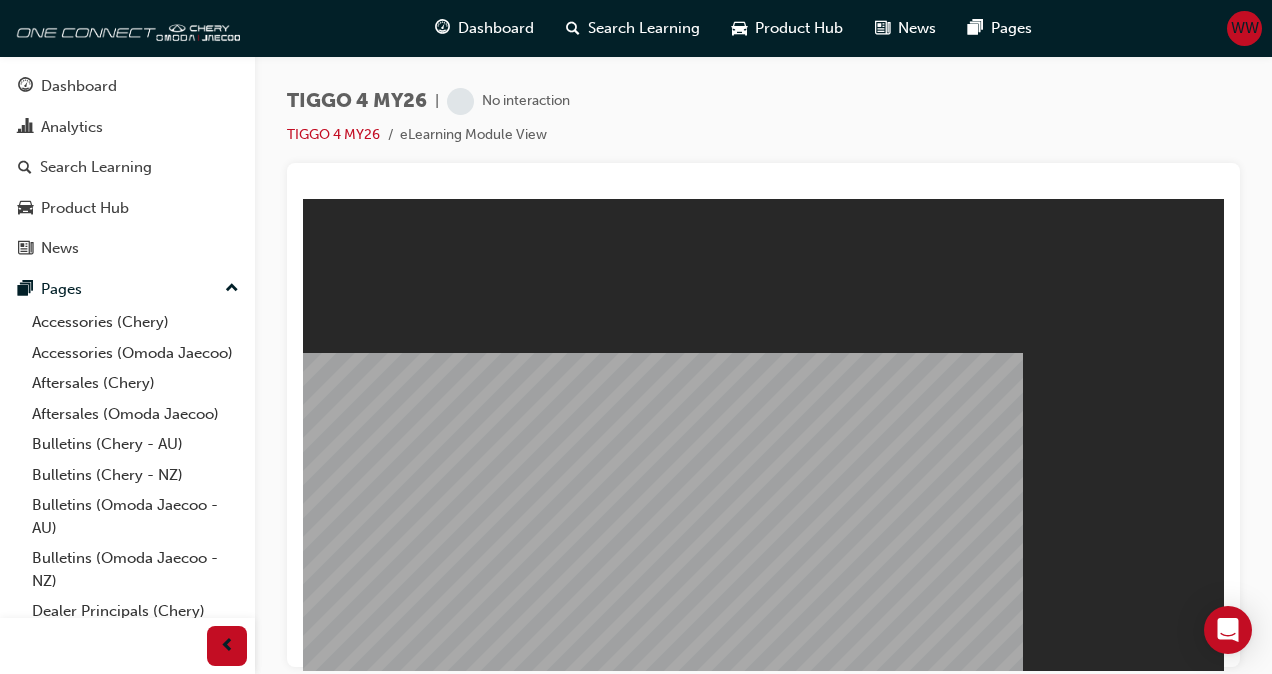 scroll, scrollTop: 0, scrollLeft: 0, axis: both 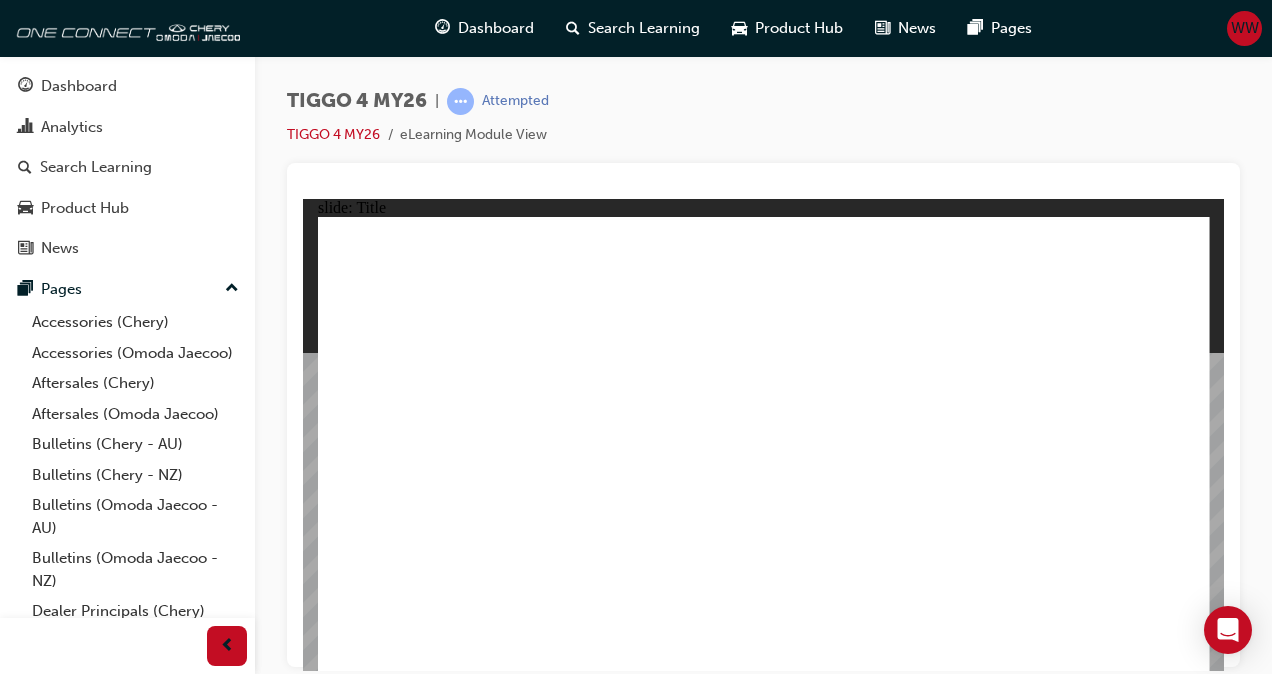 click 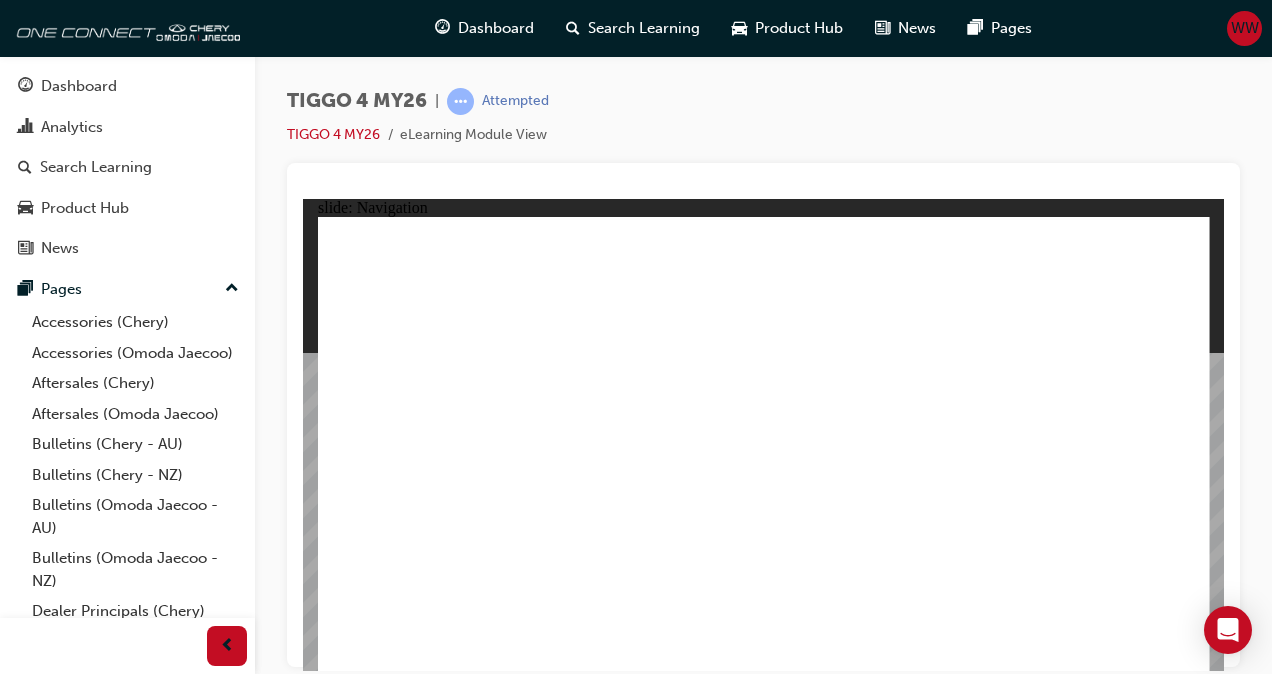 click 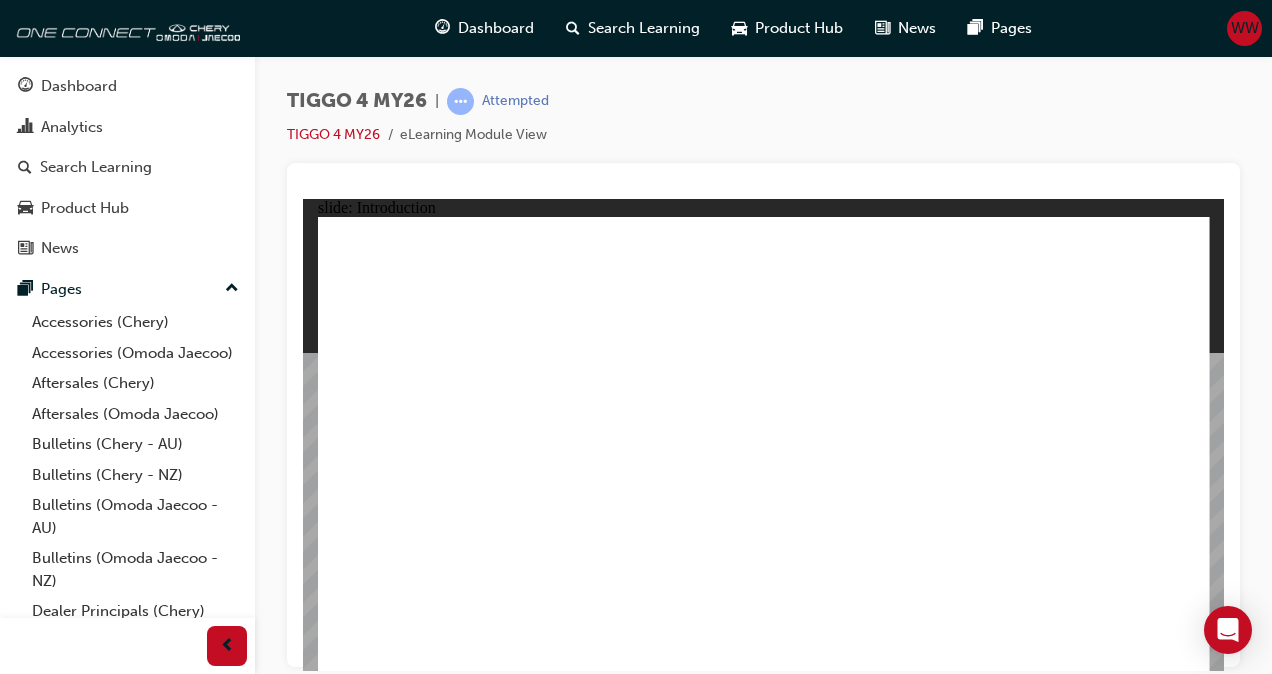 click 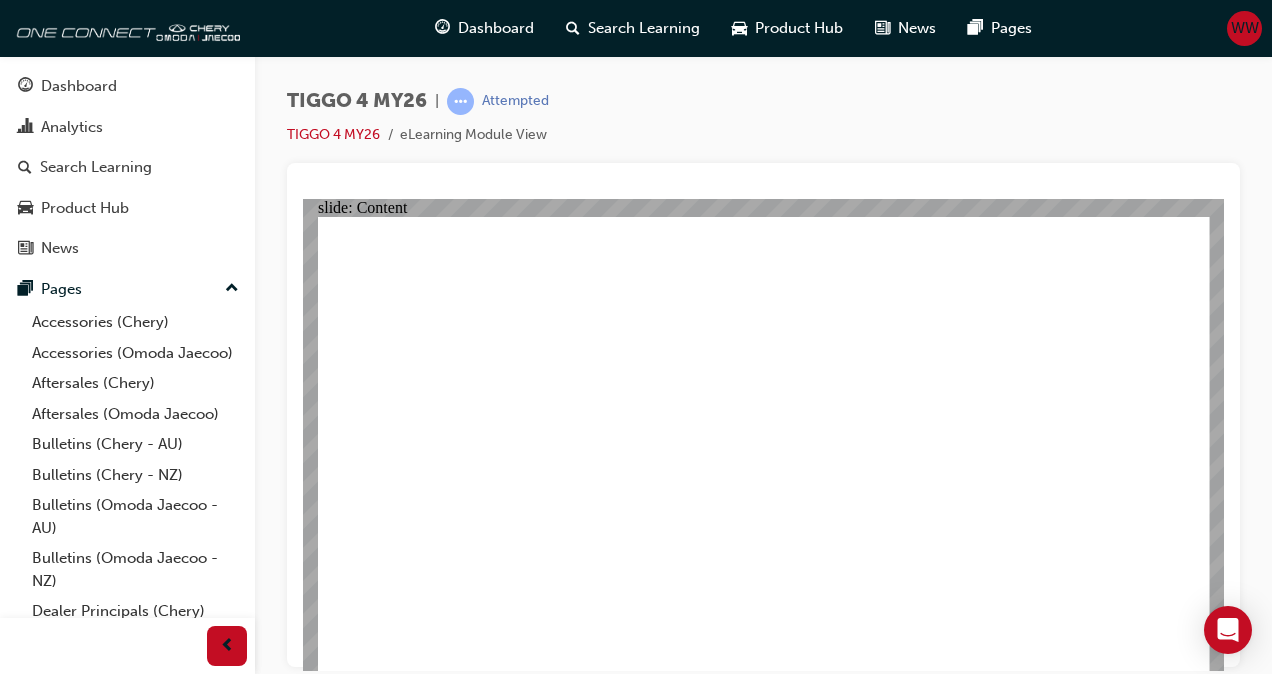 click at bounding box center [593, 3055] 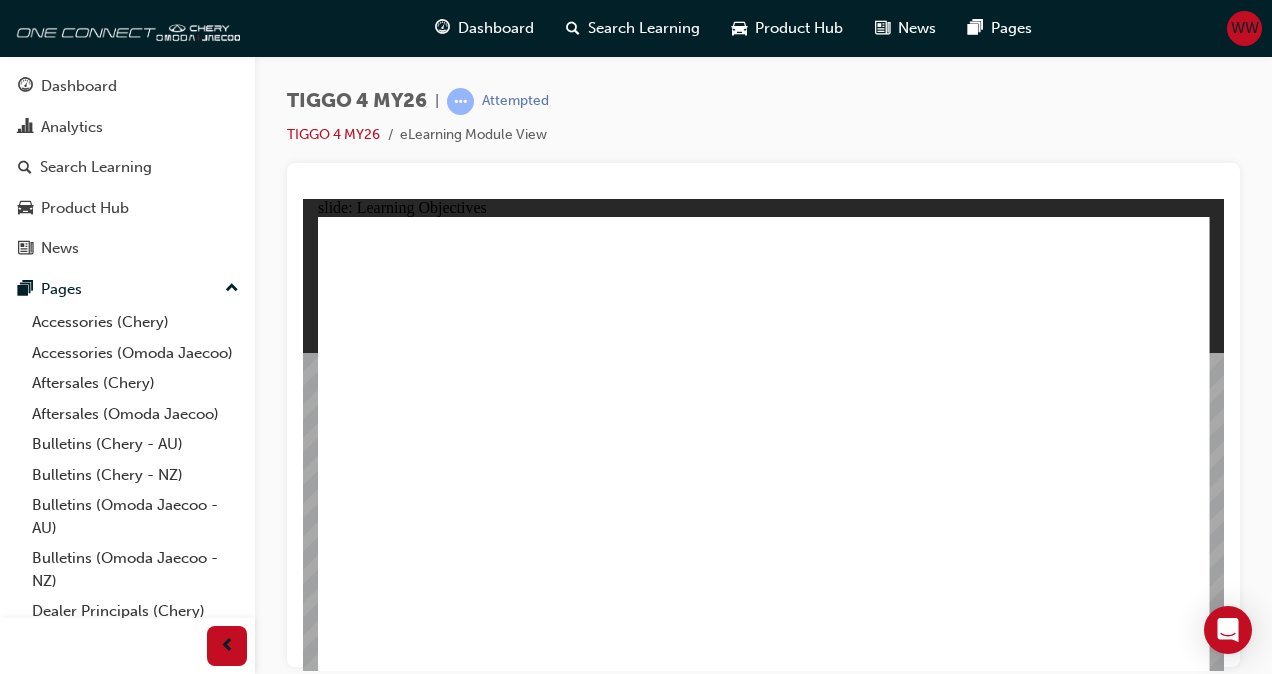 click 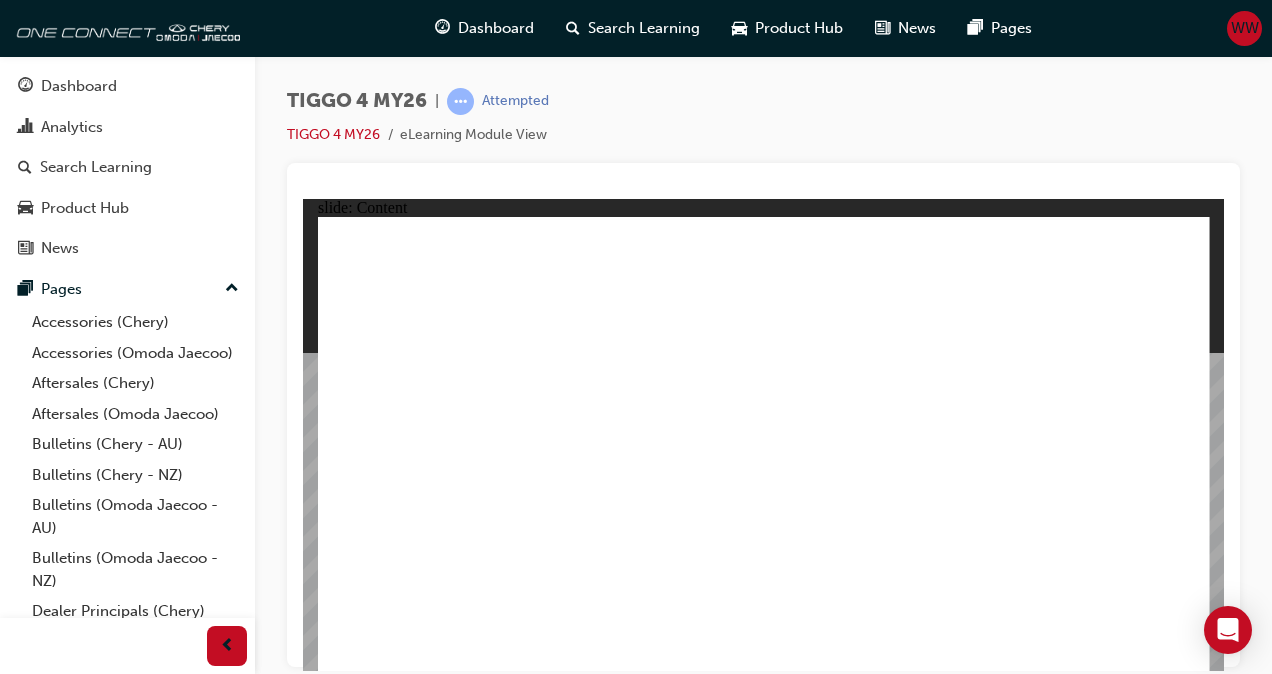 click 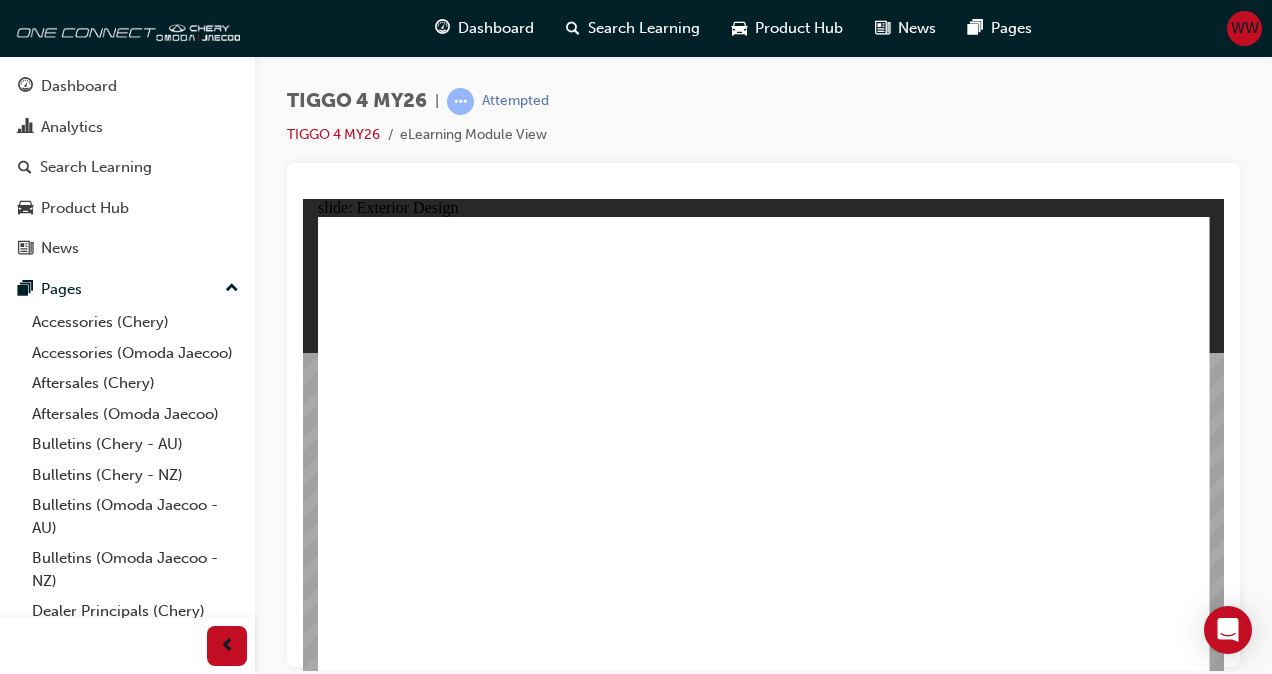 click 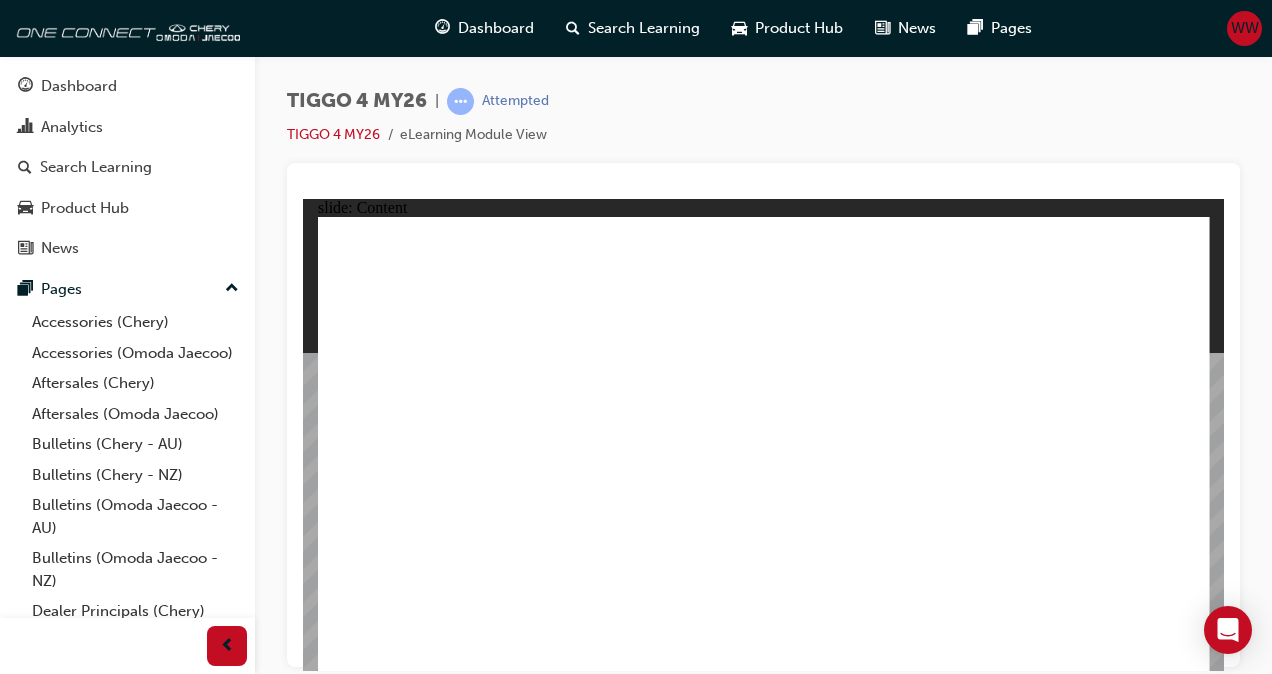 drag, startPoint x: 836, startPoint y: 540, endPoint x: 782, endPoint y: 527, distance: 55.542778 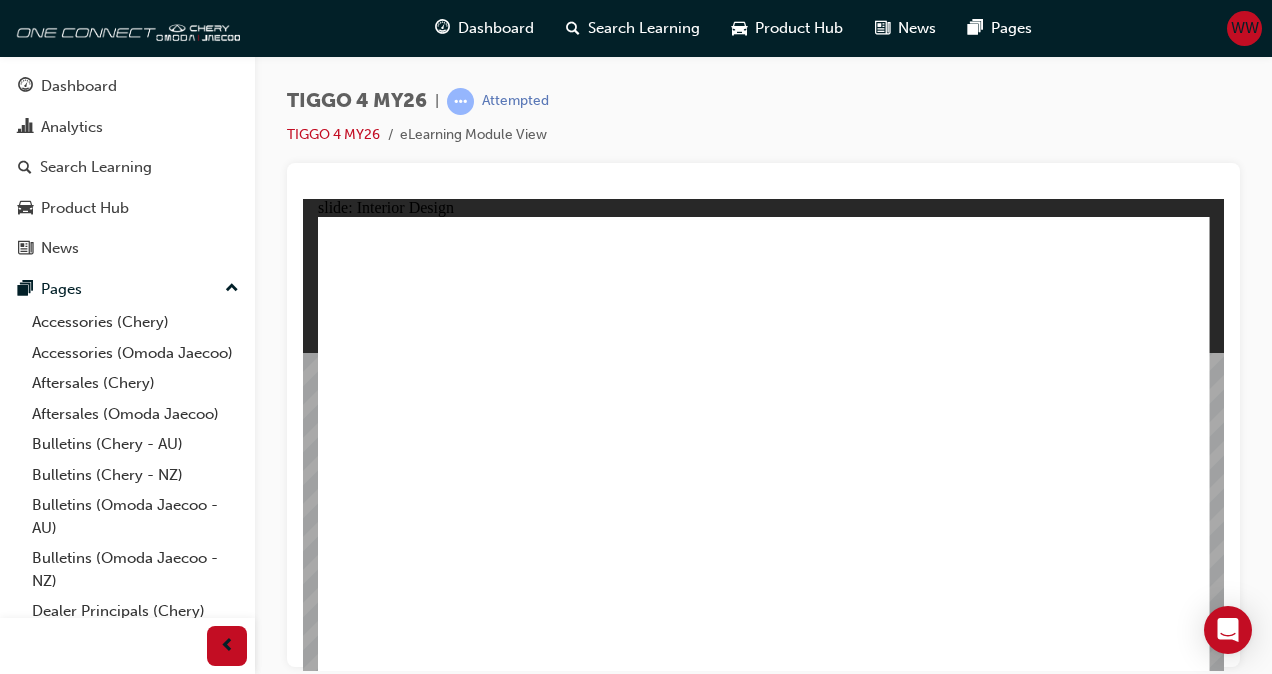 click 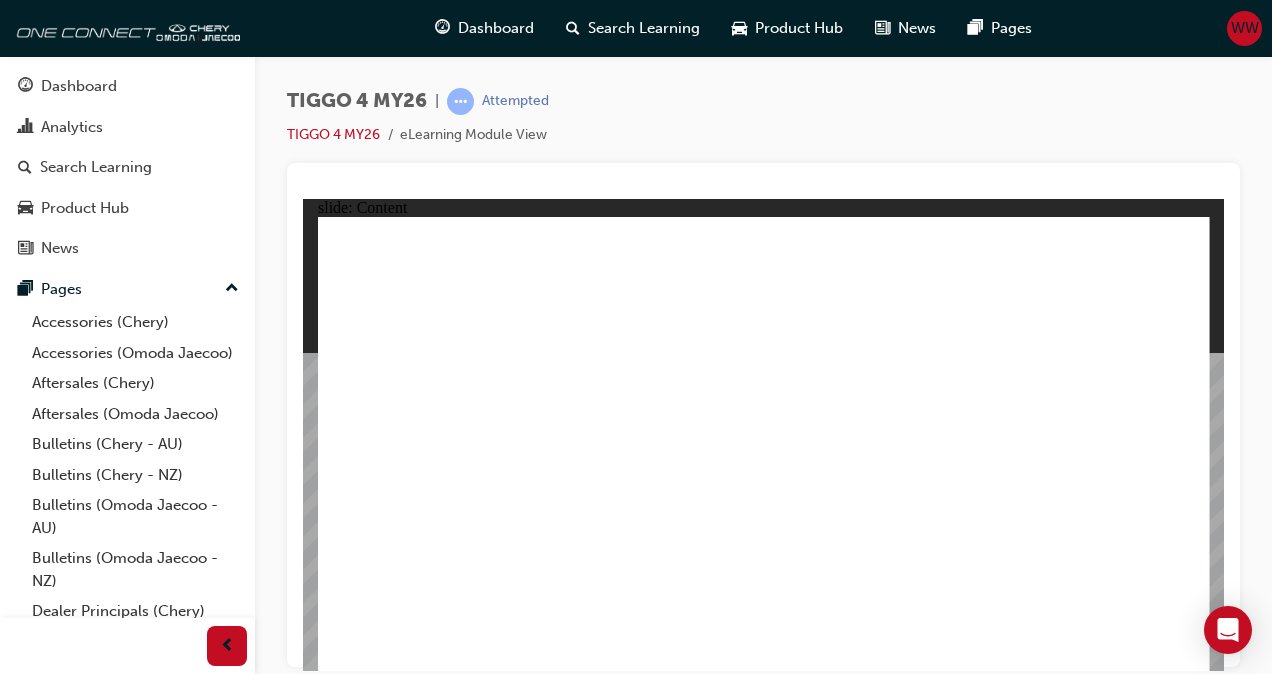 click 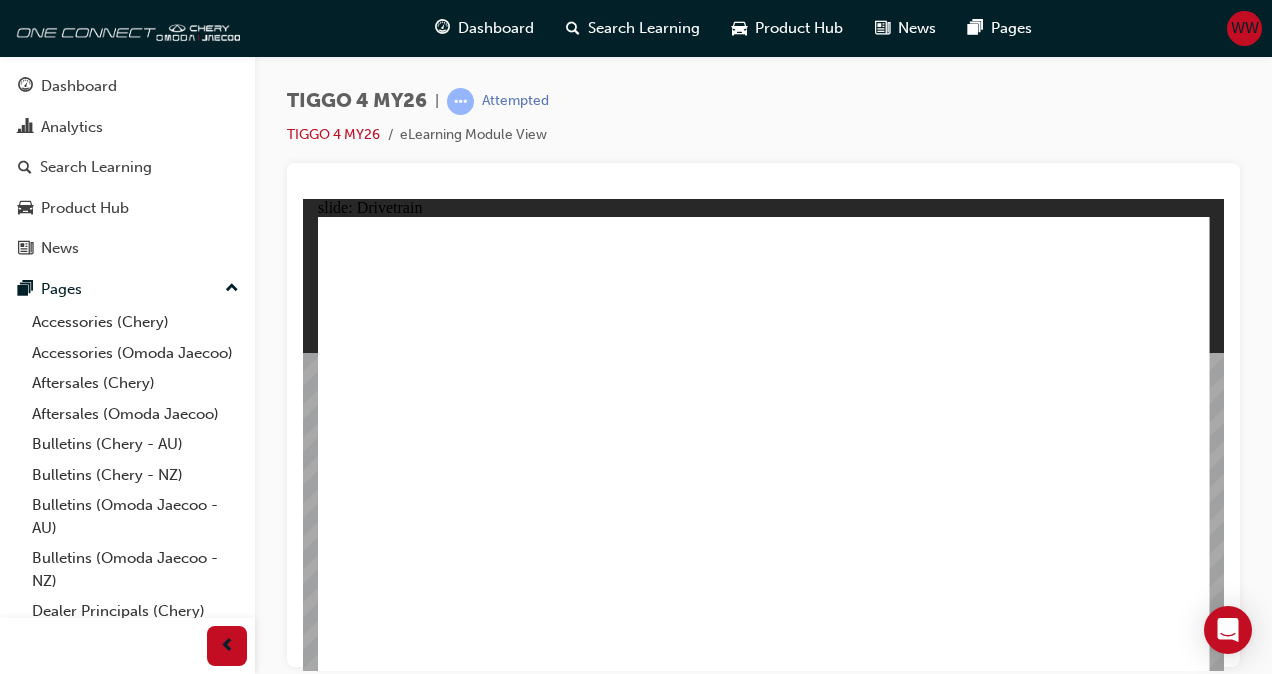 click 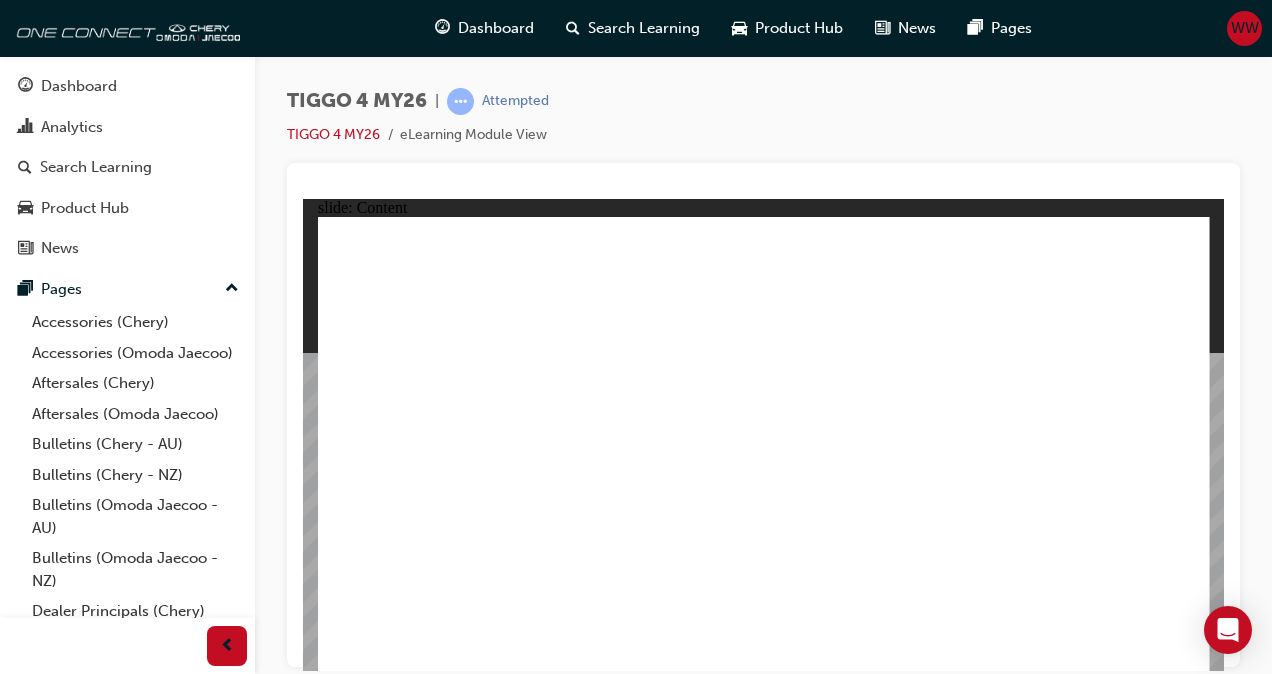 click 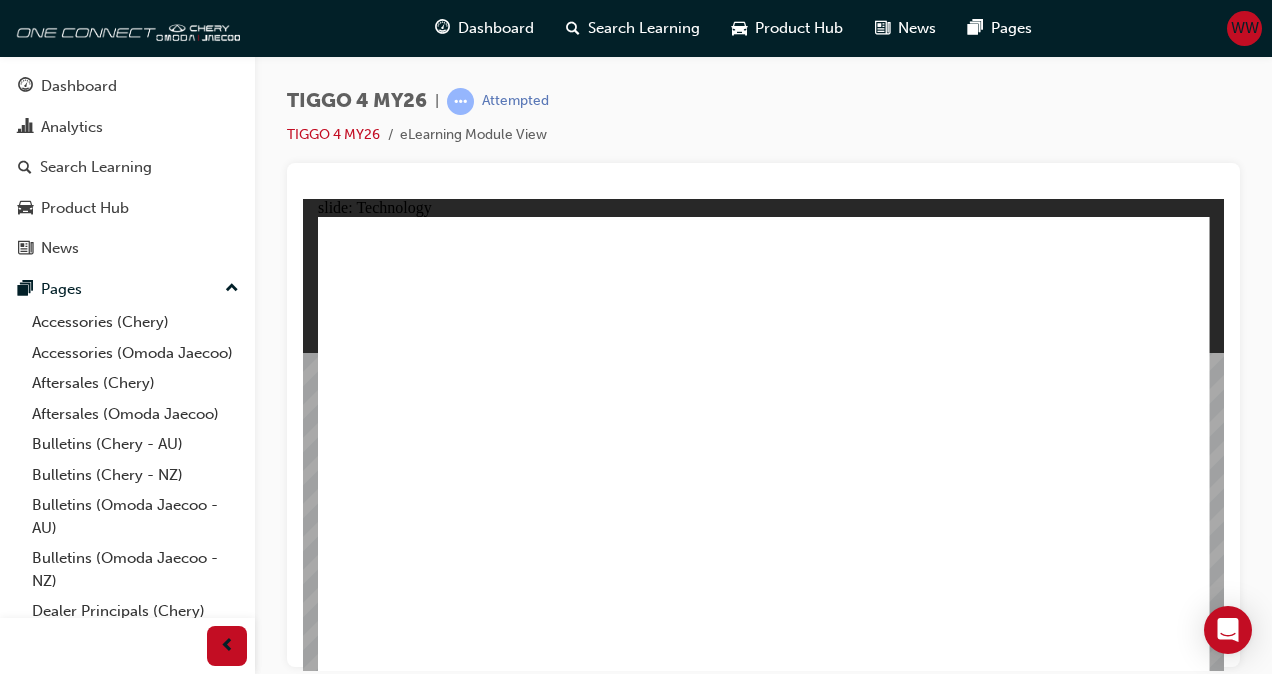 click 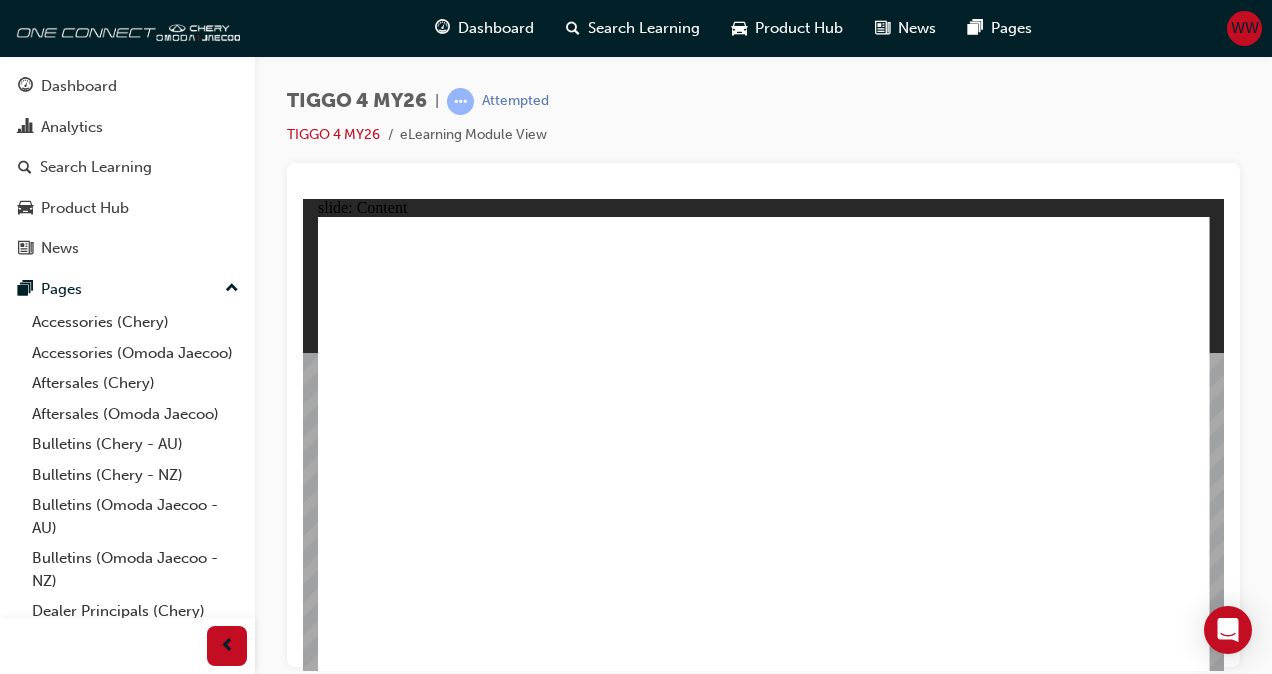 click 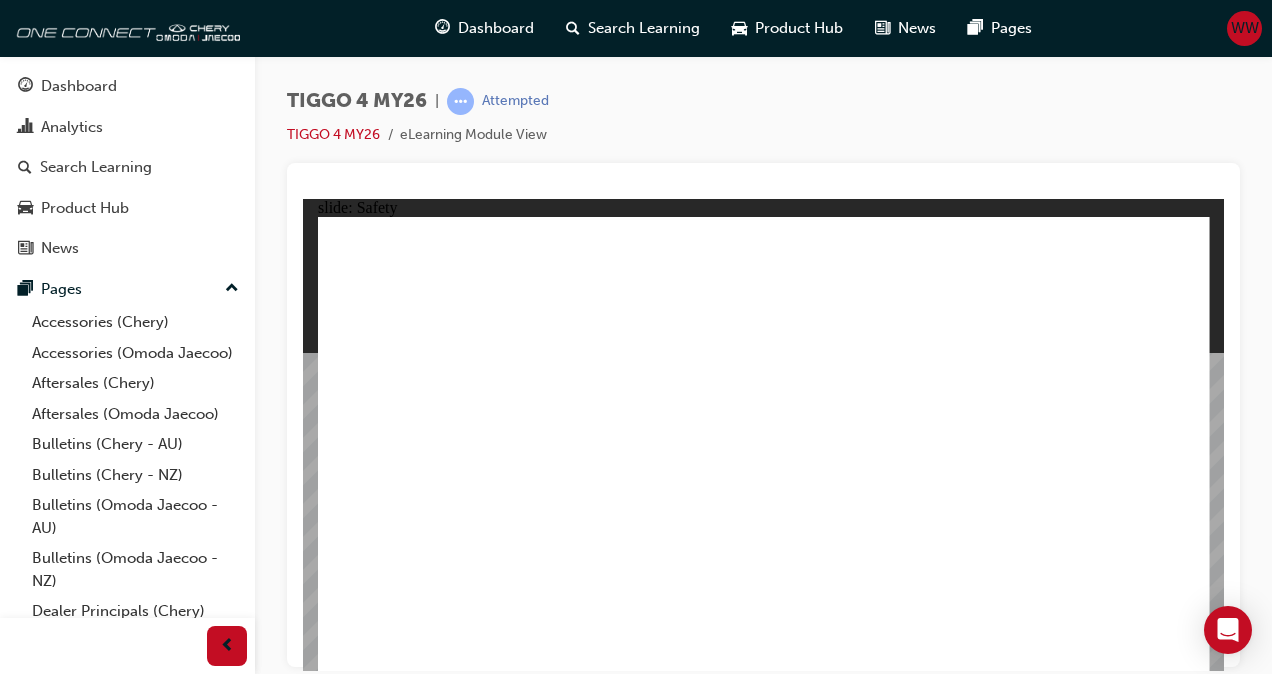 click 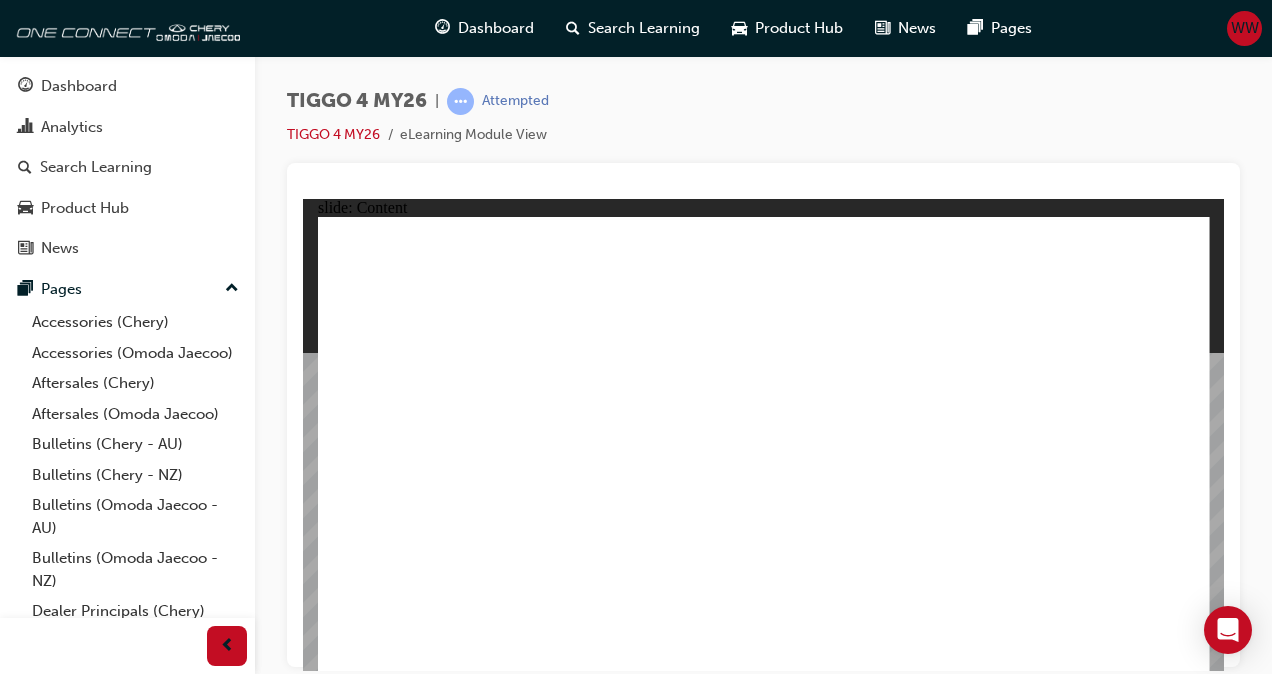 click 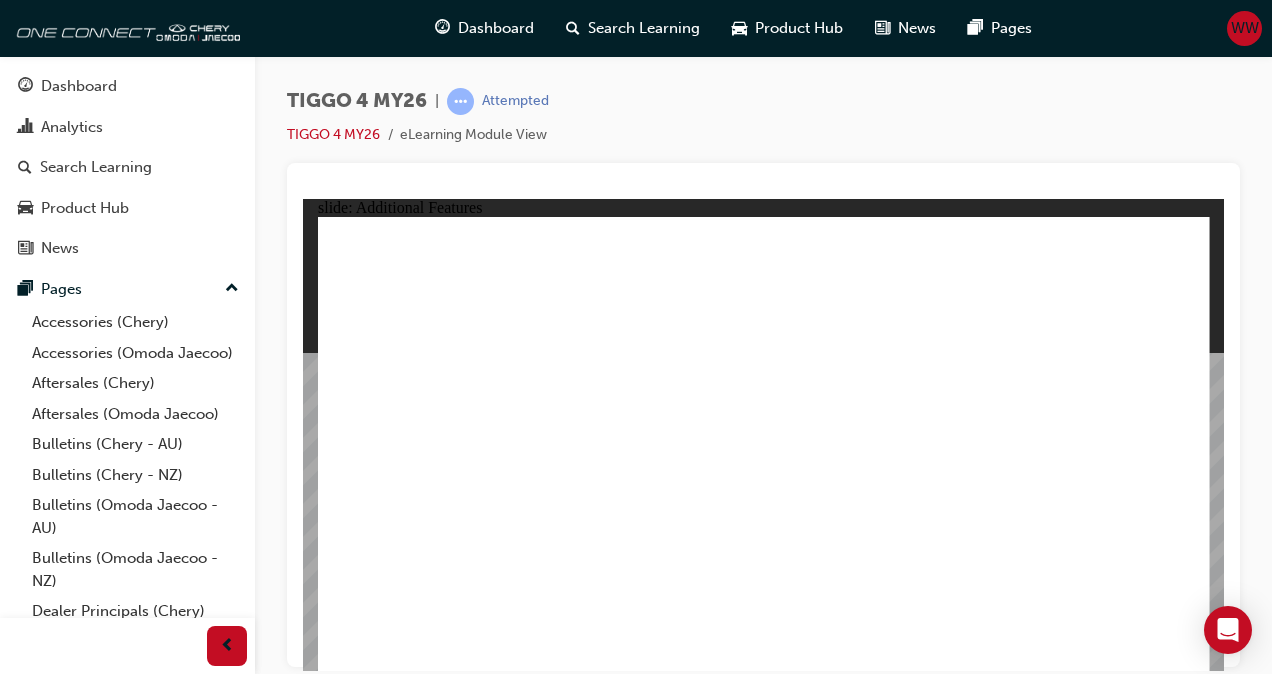 click 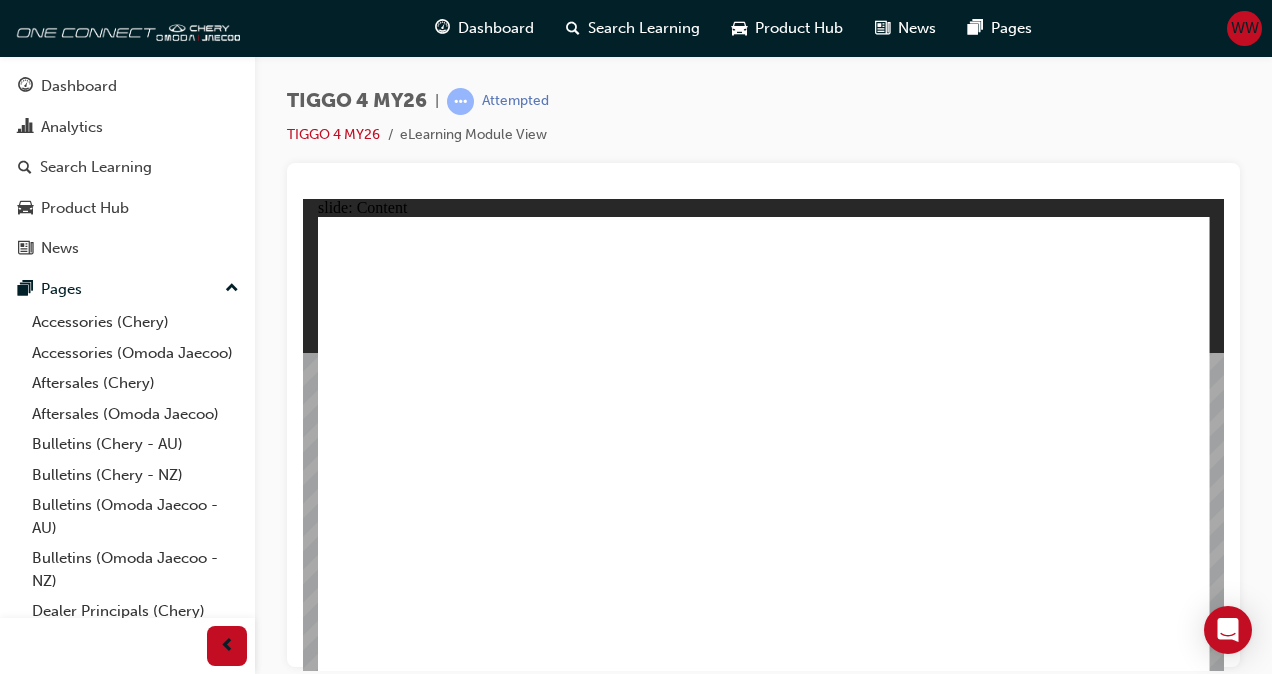 click 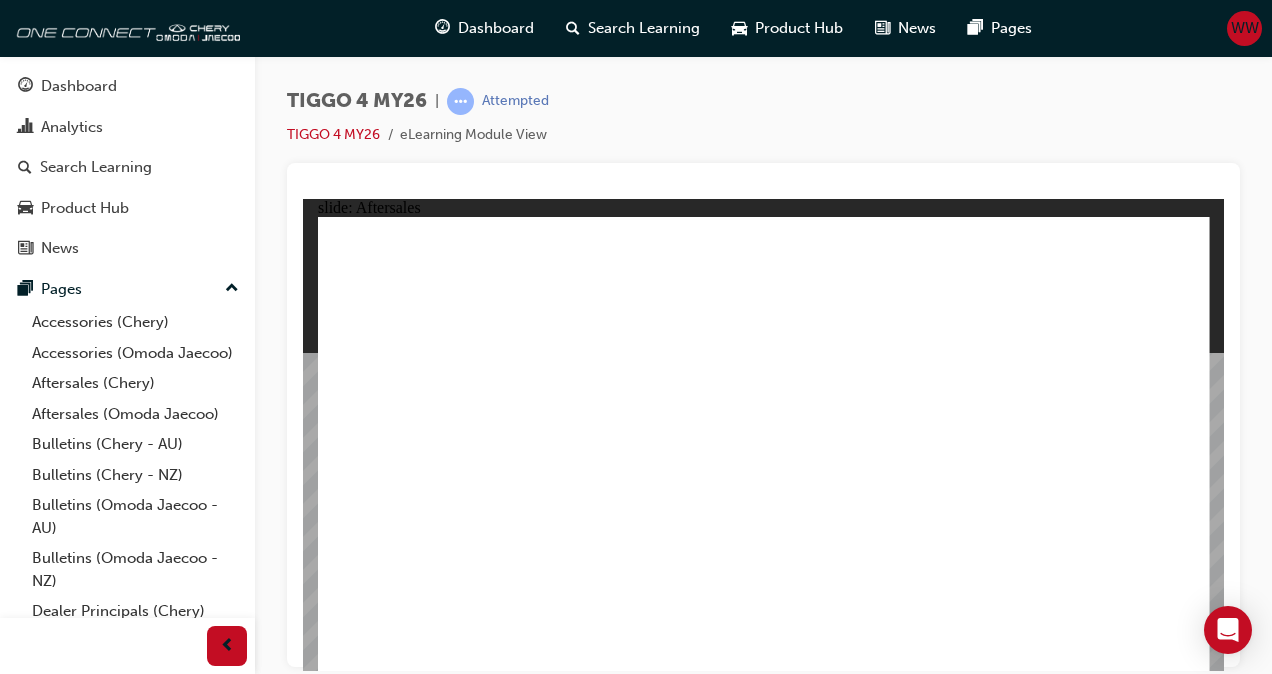 click 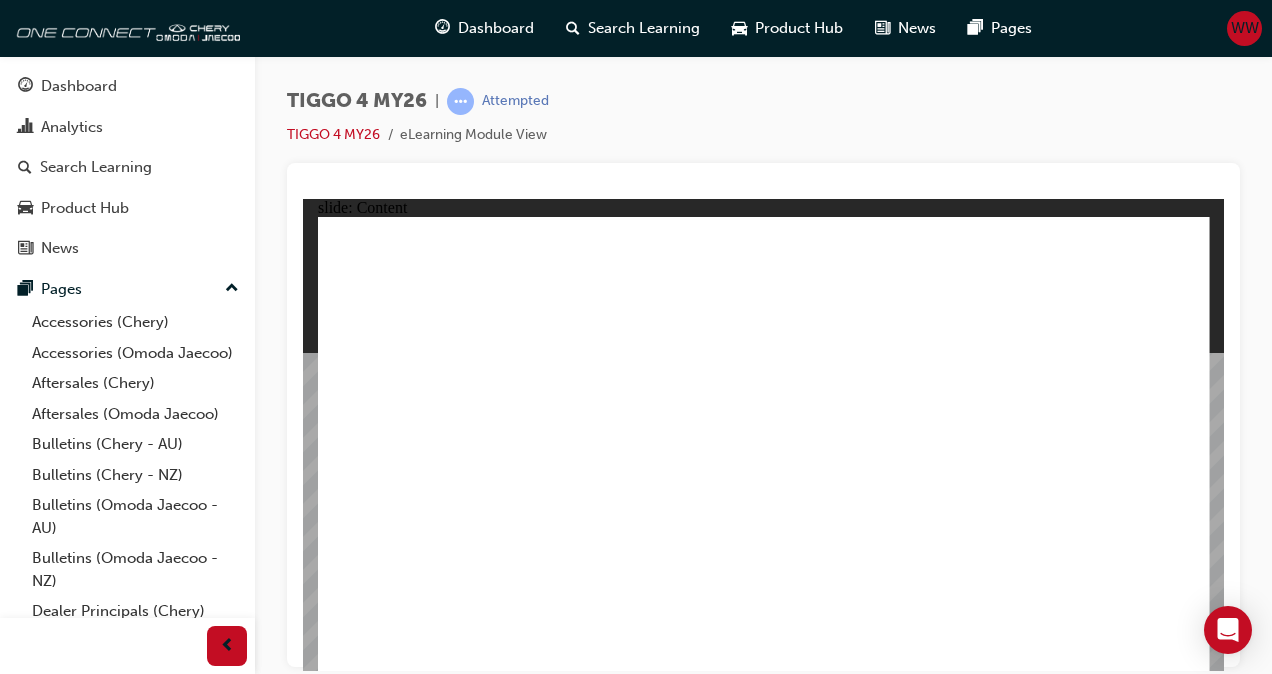 click 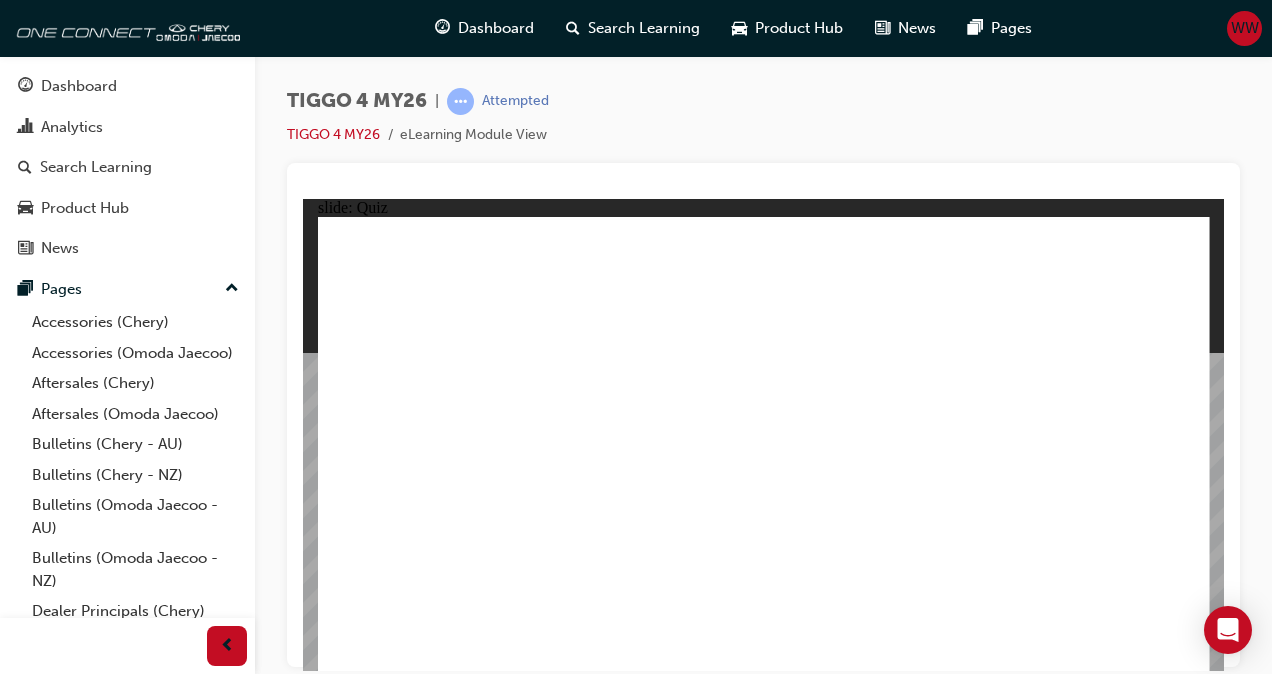 click 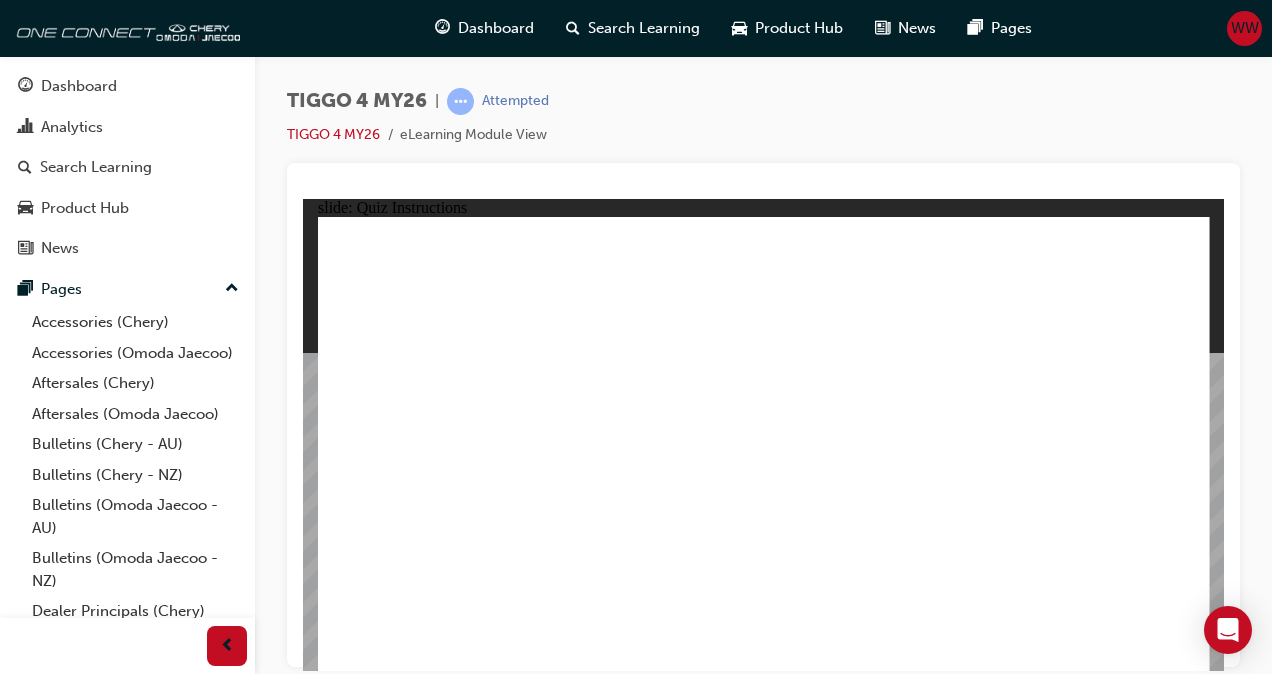 click 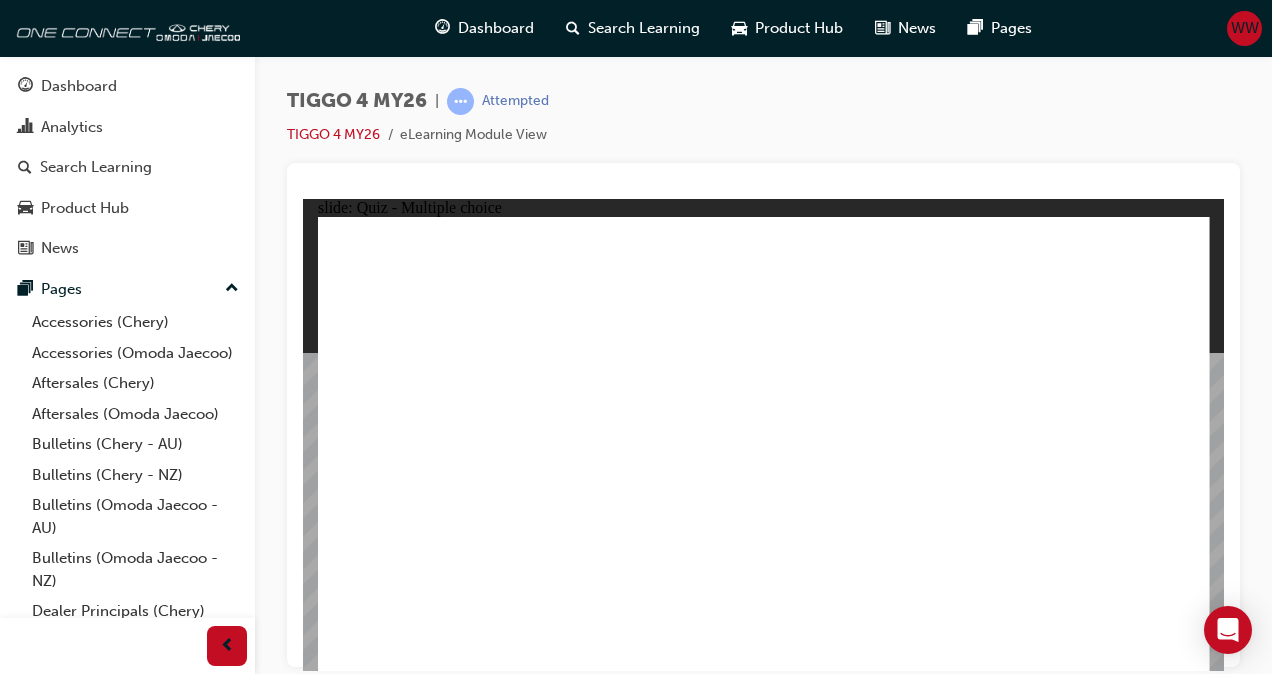click 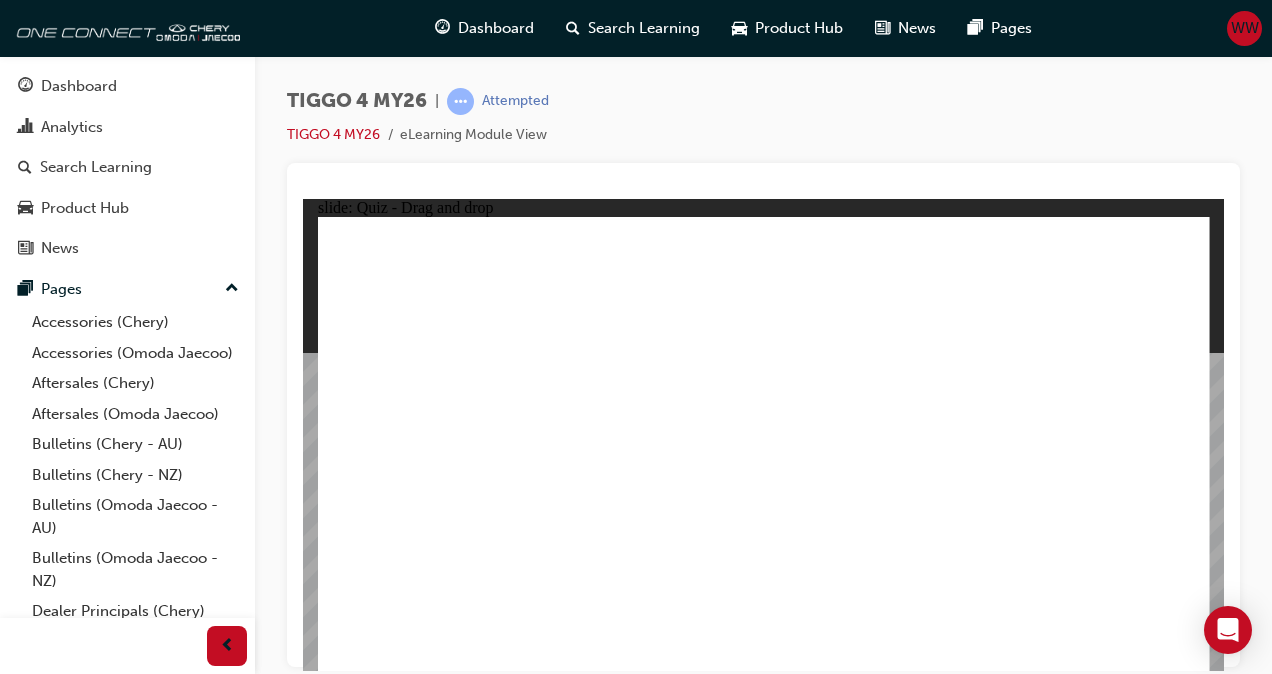 drag, startPoint x: 572, startPoint y: 368, endPoint x: 573, endPoint y: 544, distance: 176.00284 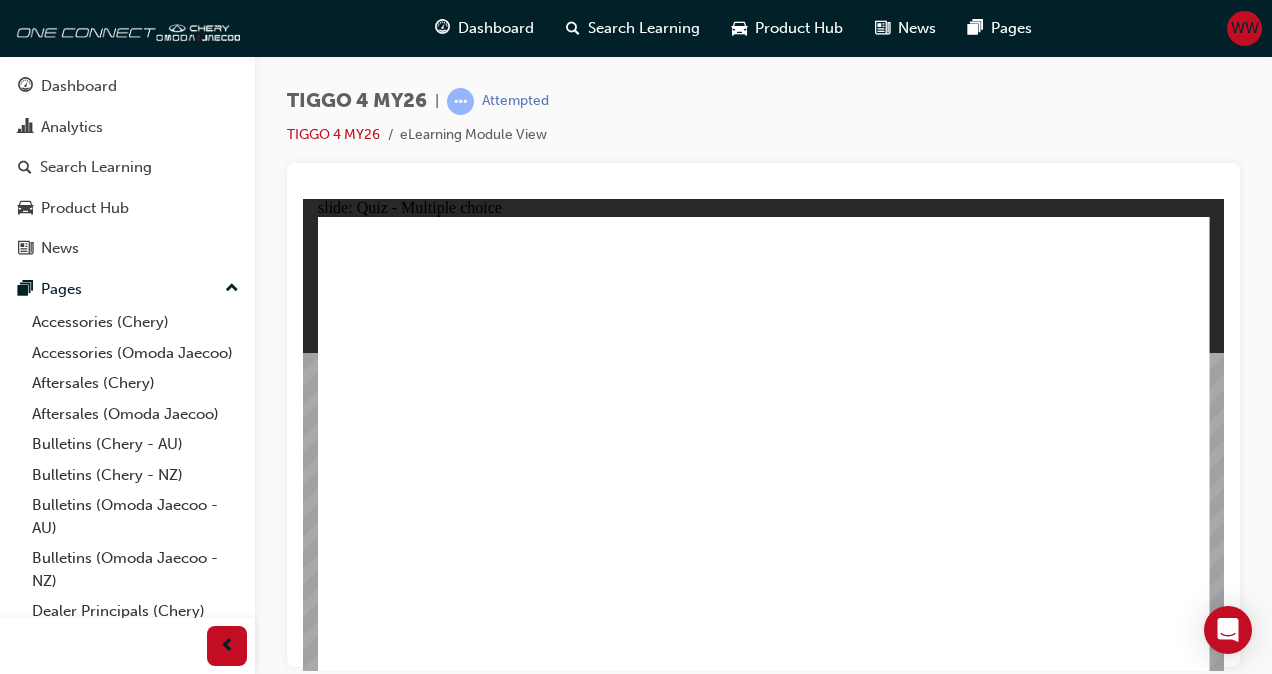 click 